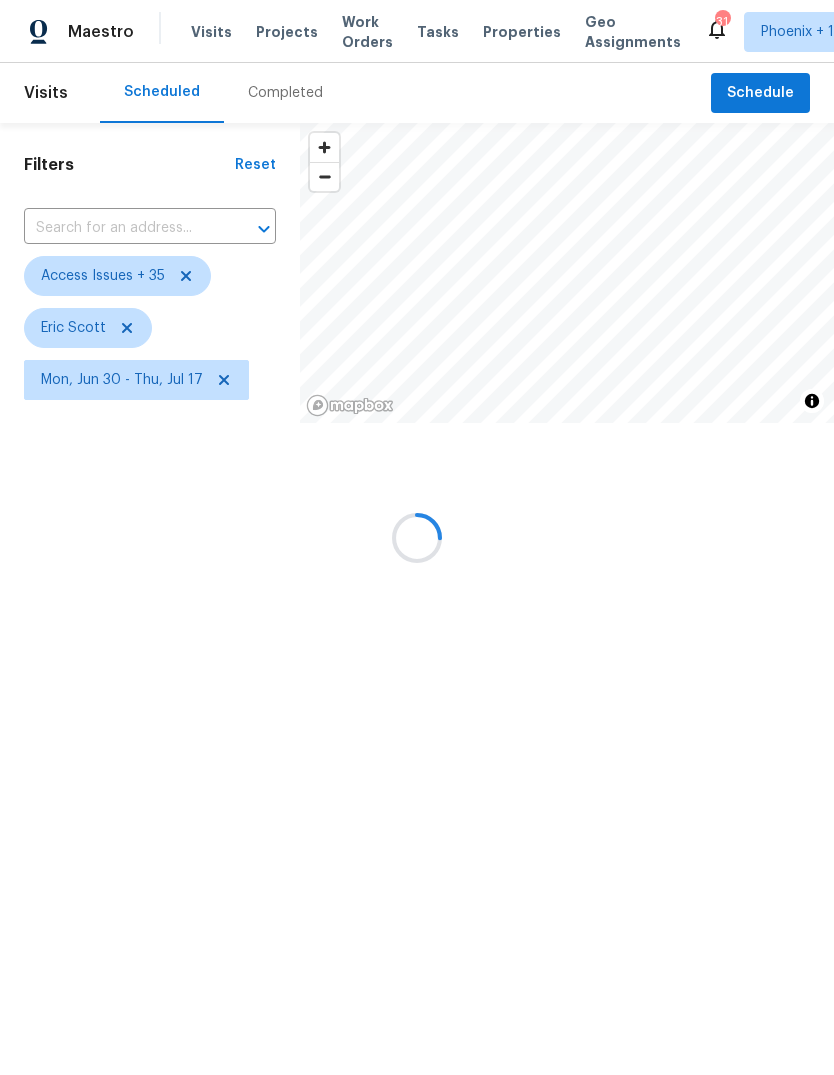 scroll, scrollTop: 0, scrollLeft: 0, axis: both 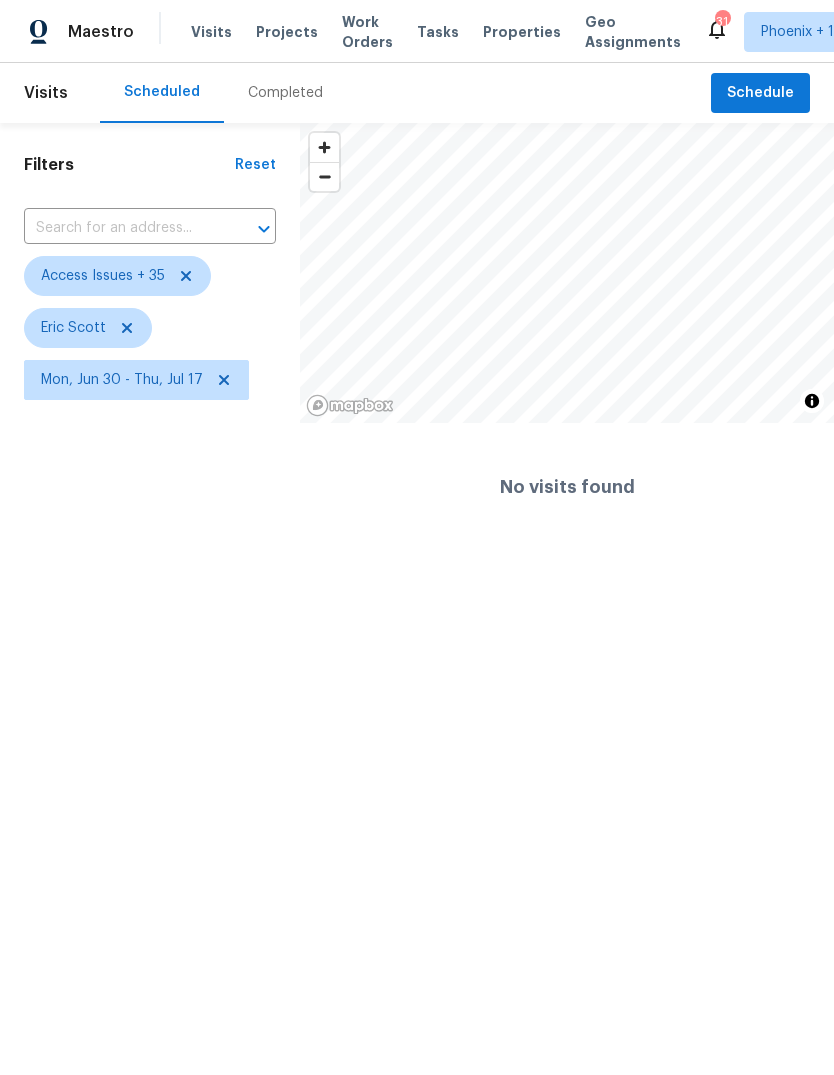 click at bounding box center (122, 228) 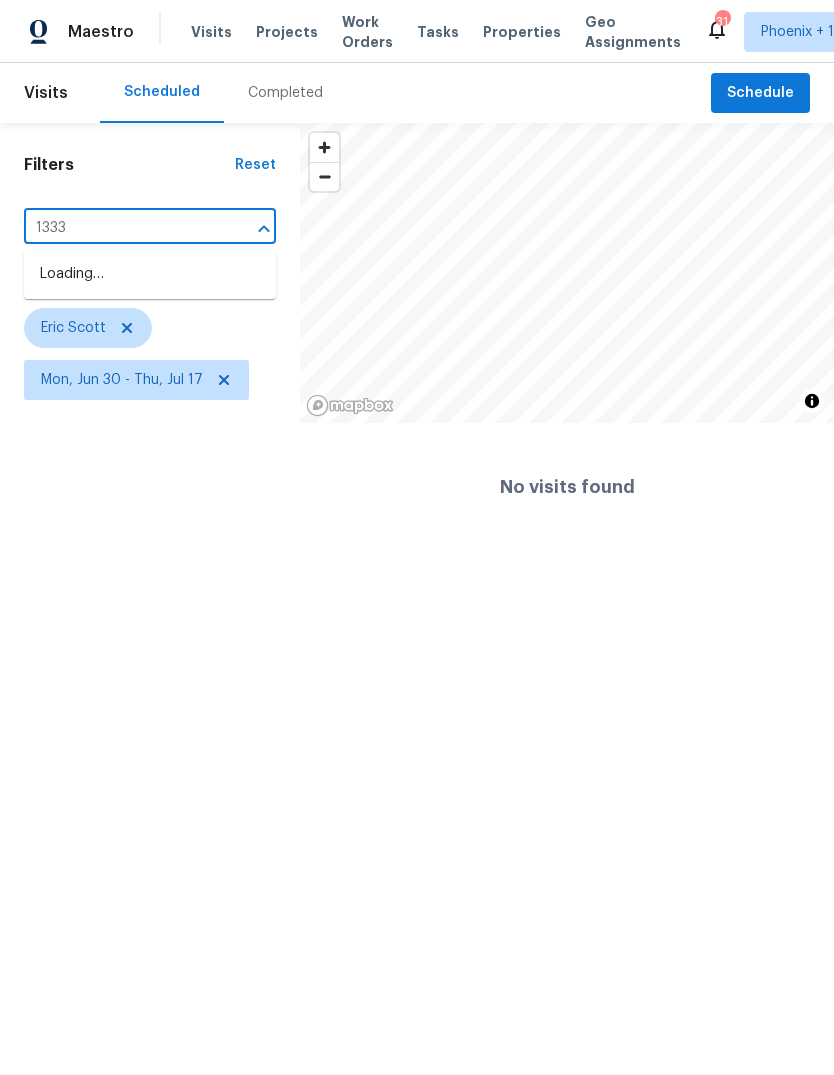 type on "13335" 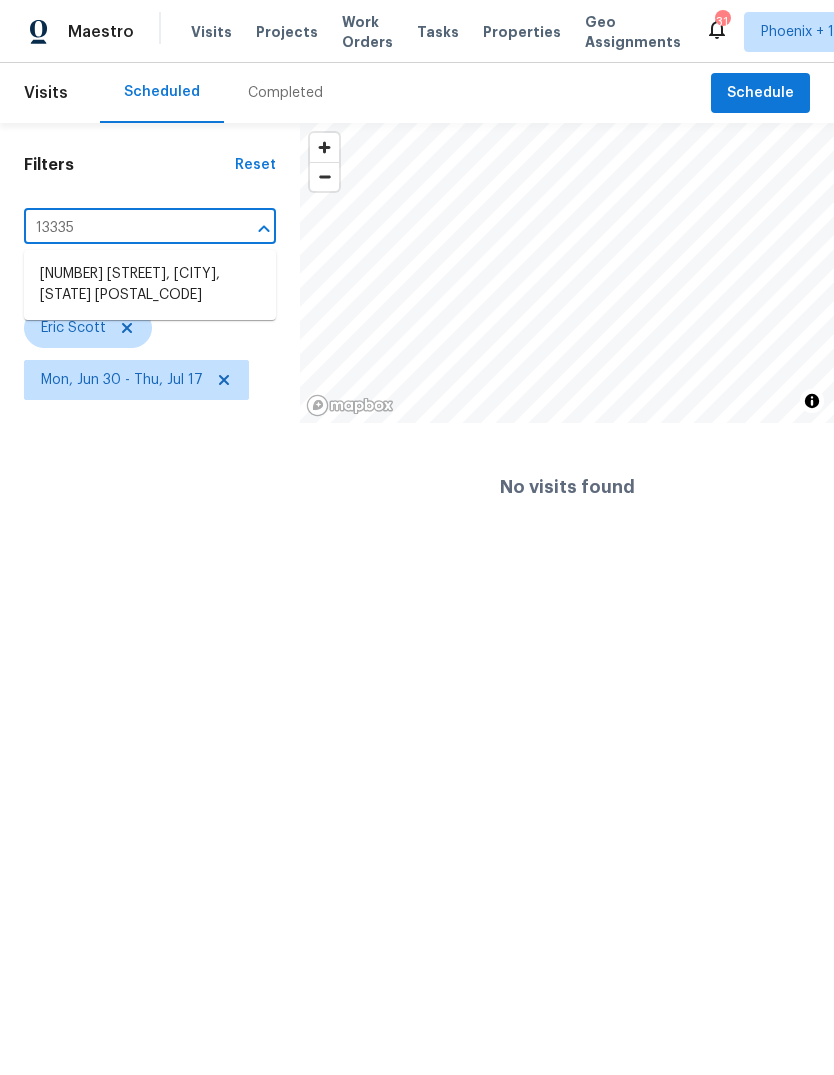 click on "[NUMBER] [STREET], [CITY], [STATE] [POSTAL_CODE]" at bounding box center [150, 285] 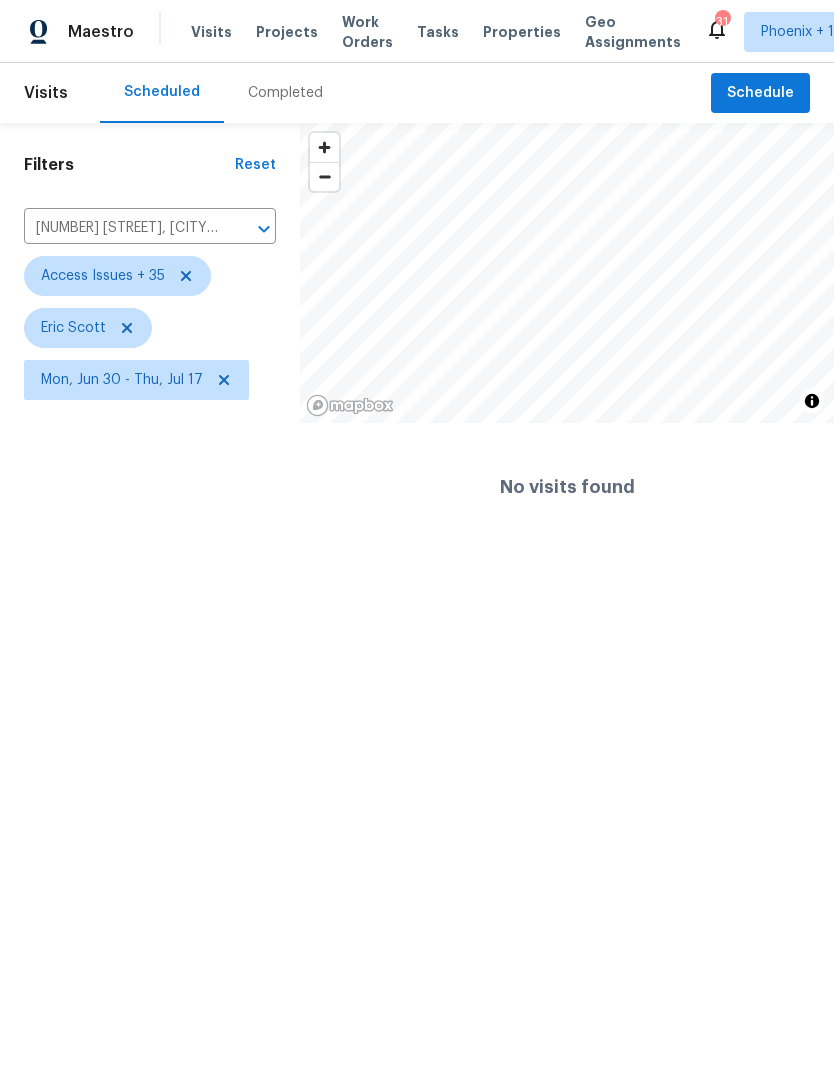 click 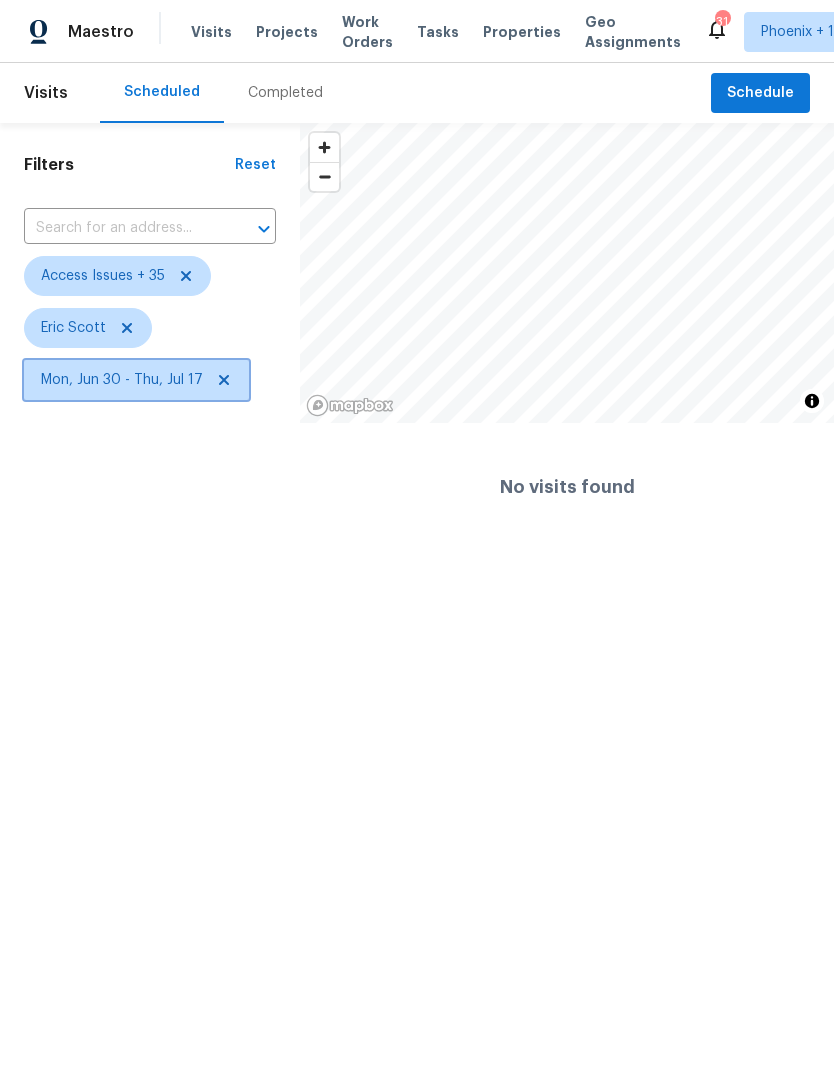 click on "Mon, Jun 30 - Thu, Jul 17" at bounding box center (122, 380) 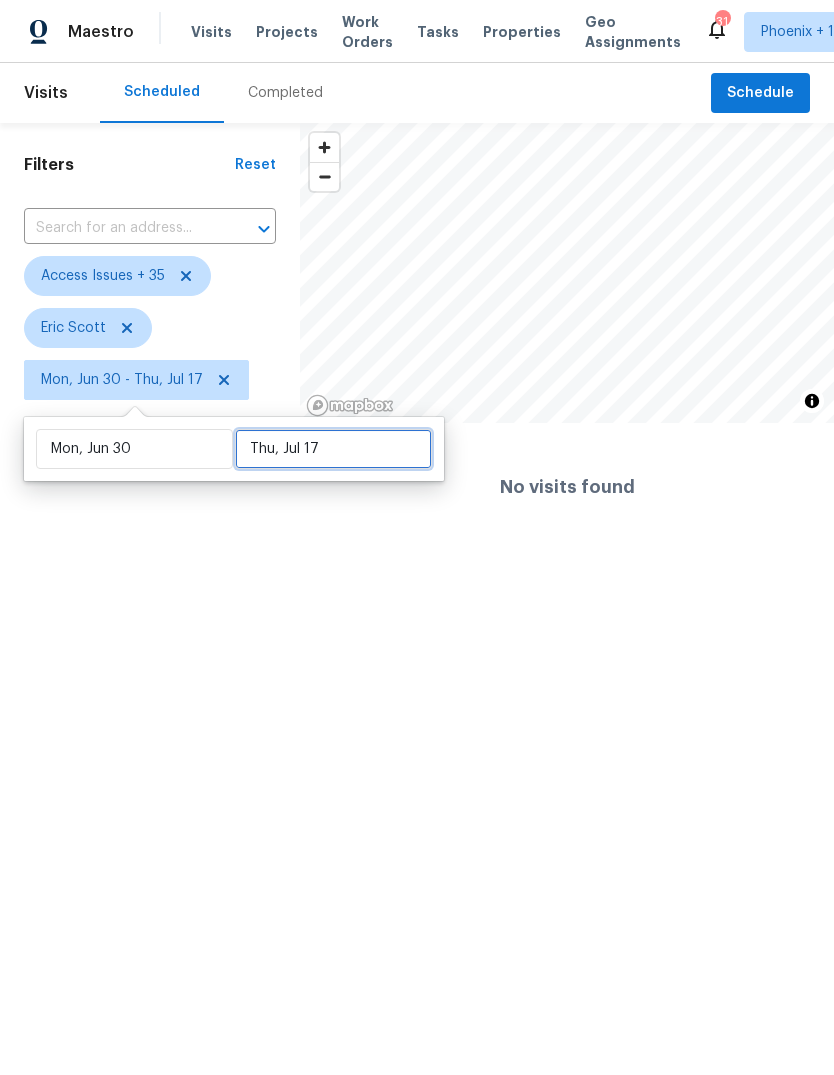 click on "Thu, Jul 17" at bounding box center (333, 449) 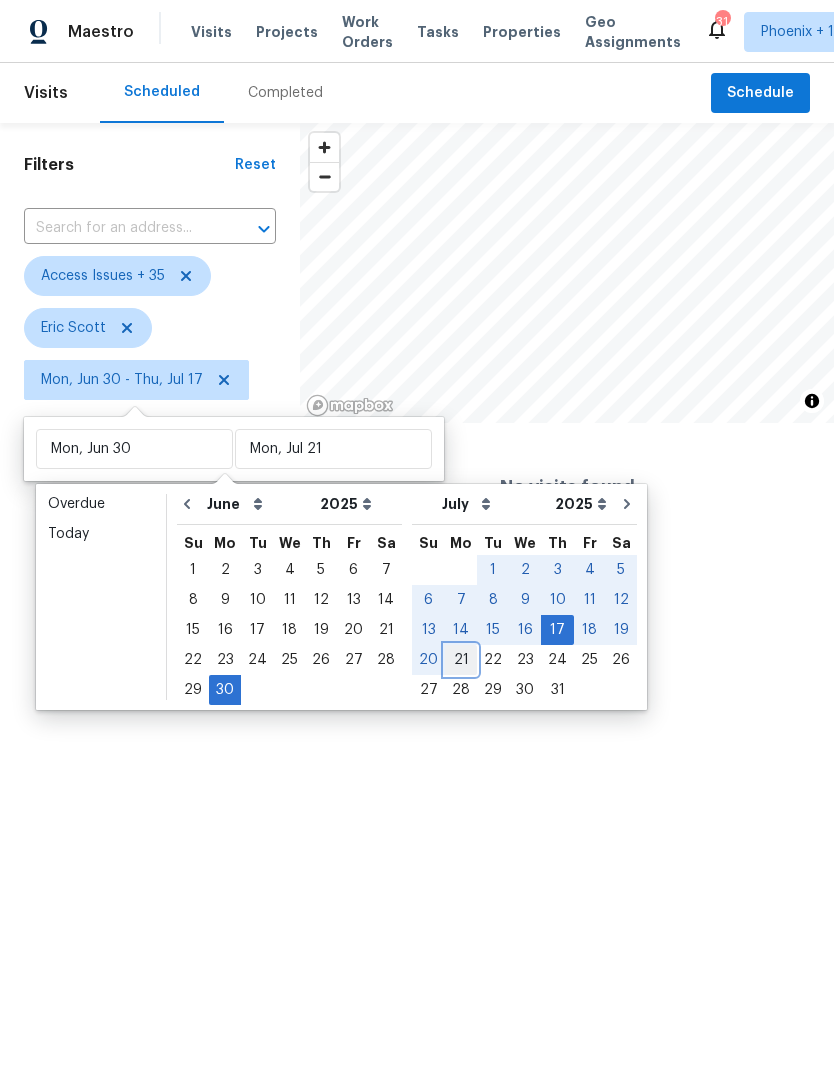 click on "21" at bounding box center (461, 660) 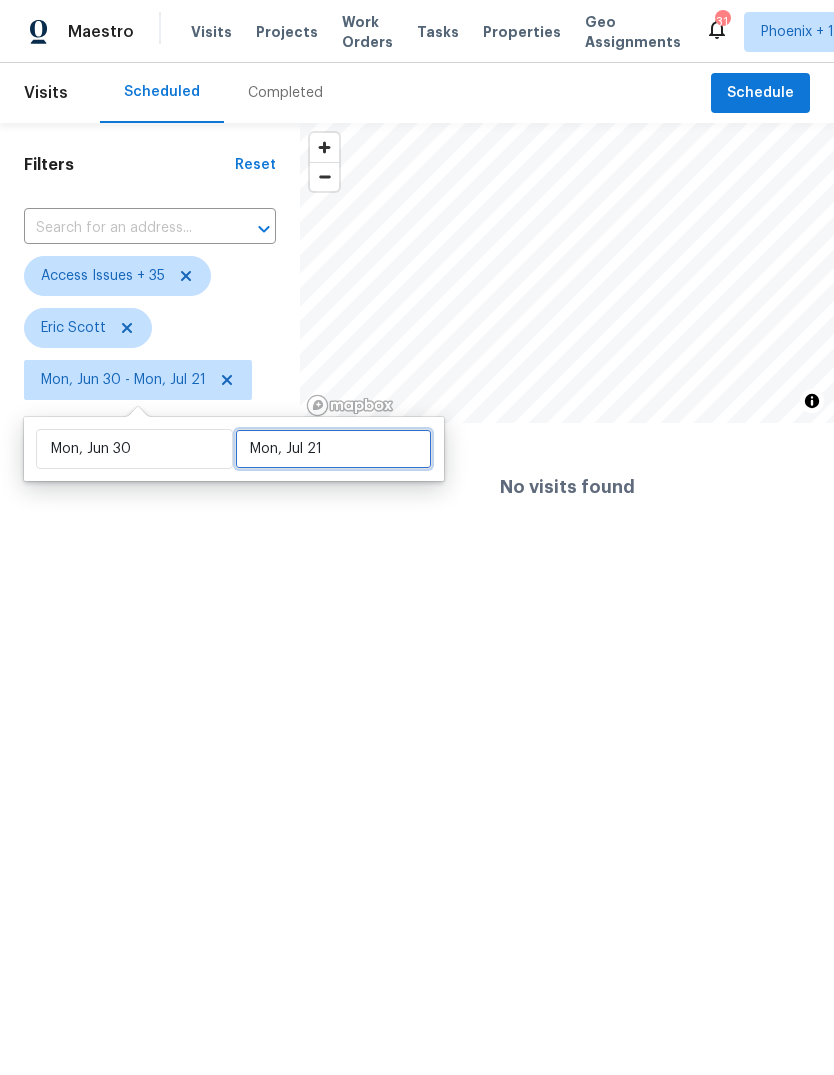 click on "Mon, Jul 21" at bounding box center [333, 449] 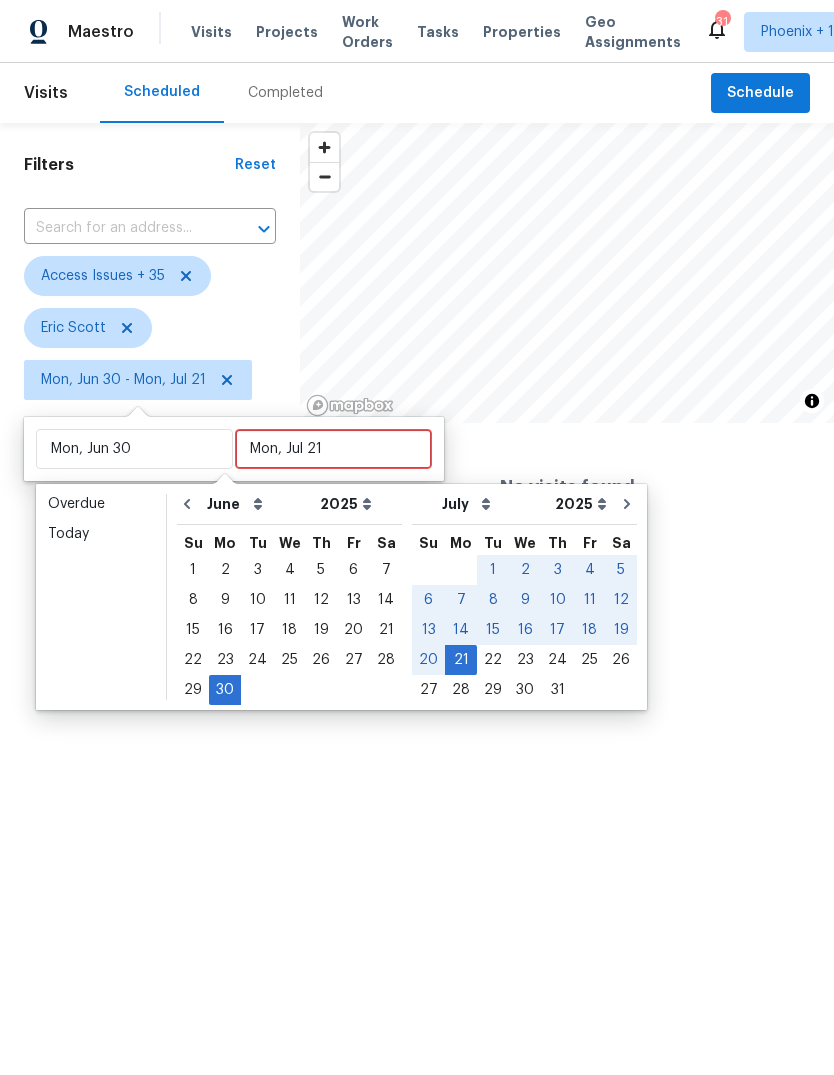 click on "Maestro" at bounding box center (67, 32) 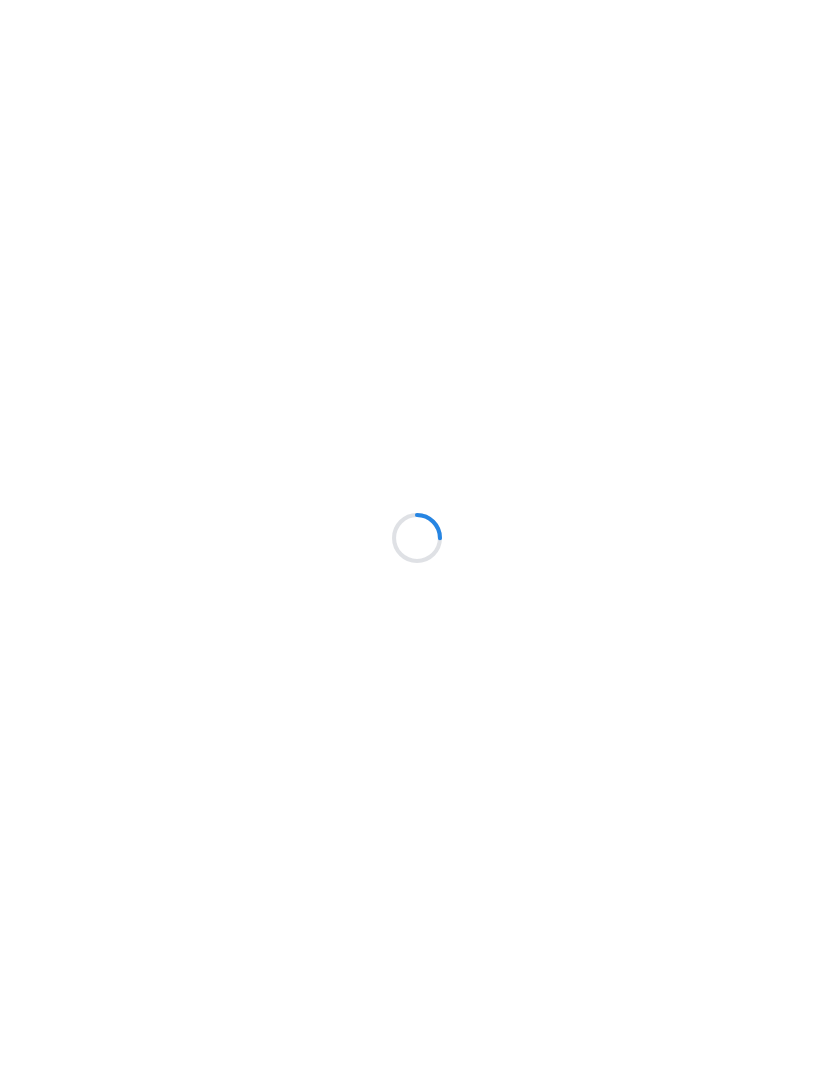 scroll, scrollTop: 0, scrollLeft: 0, axis: both 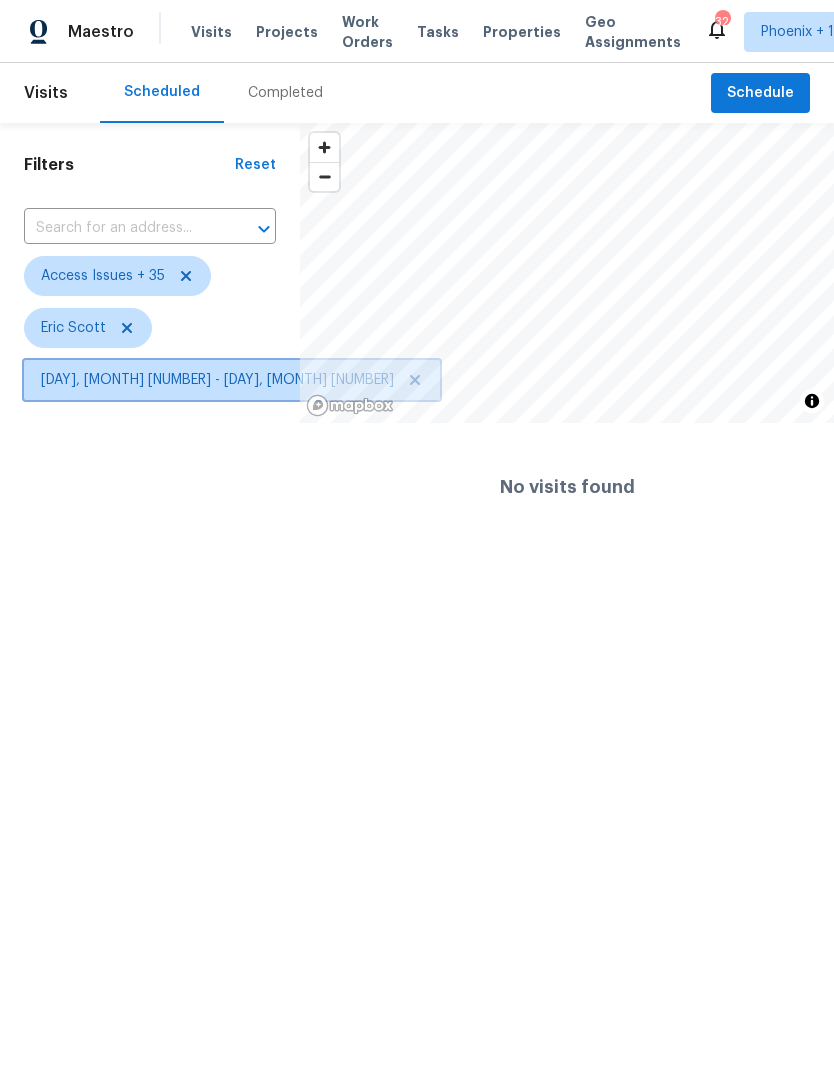 click on "[DAY], [MONTH] [NUMBER] - [DAY], [MONTH] [NUMBER]" at bounding box center [217, 380] 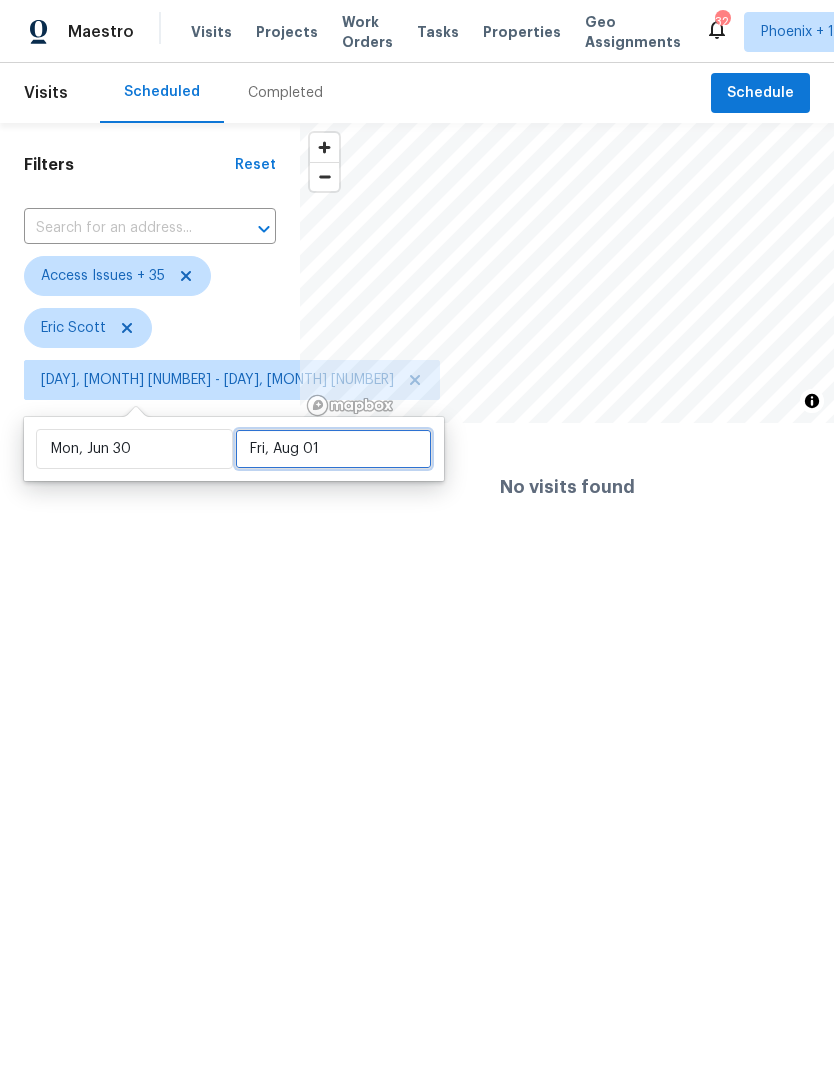click on "Fri, Aug 01" at bounding box center (333, 449) 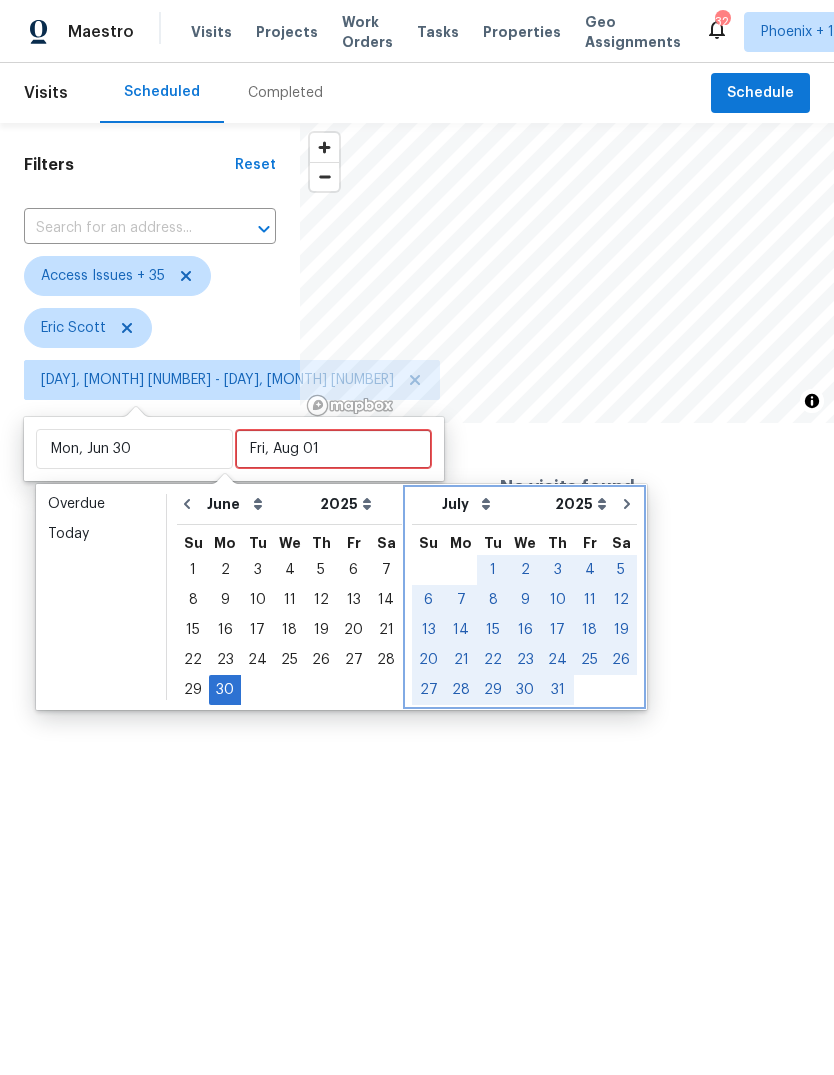 click 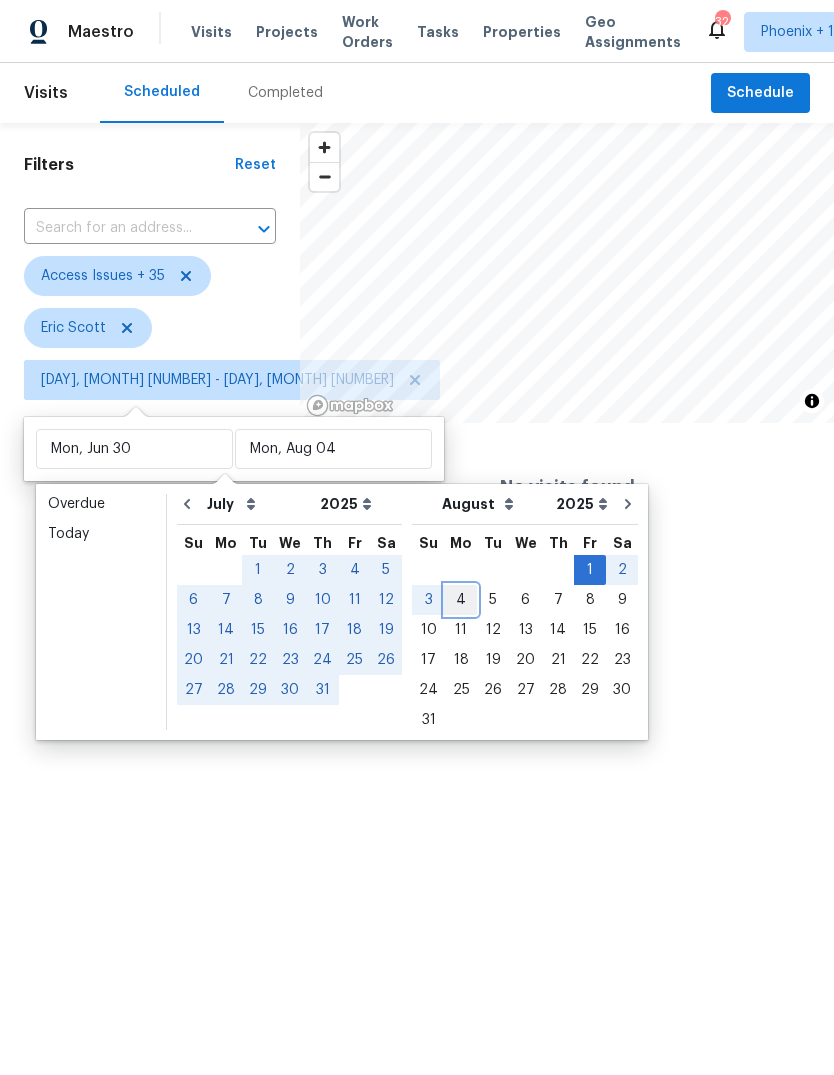 click on "4" at bounding box center (461, 600) 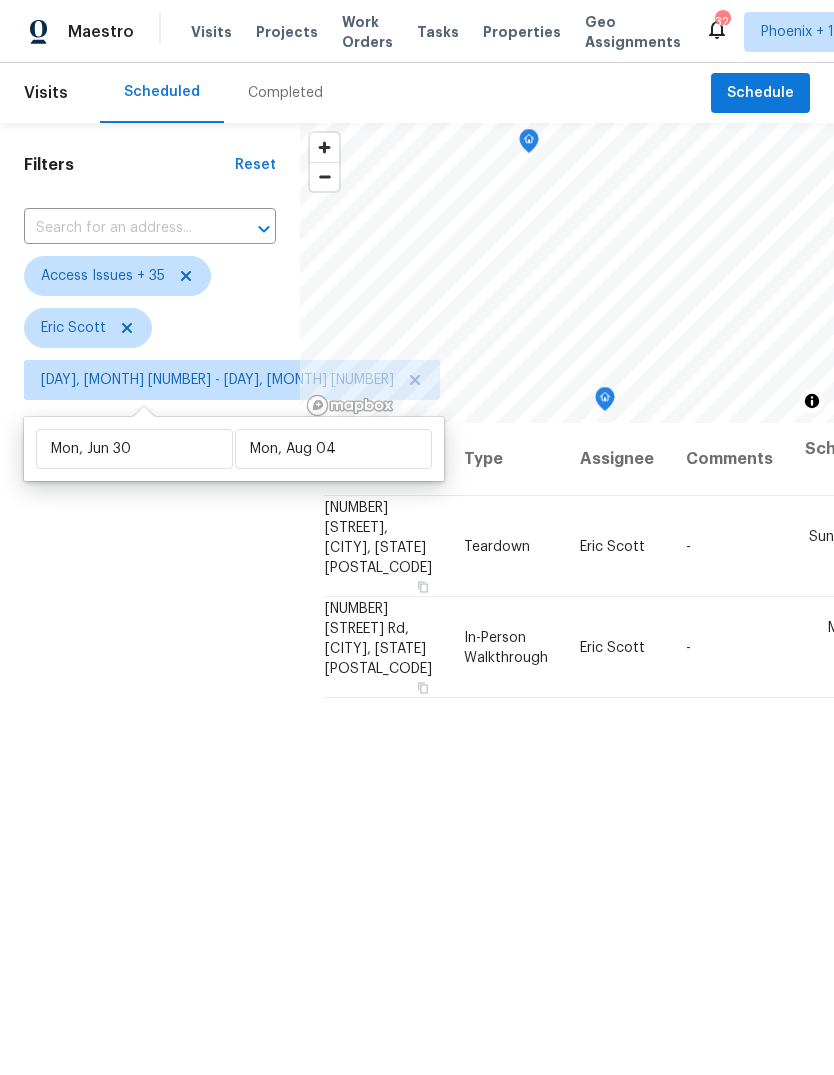 click on "Filters Reset ​ Access Issues + 35 Eric Scott Mon, Jun 30 - Mon, Aug 04" at bounding box center (150, 703) 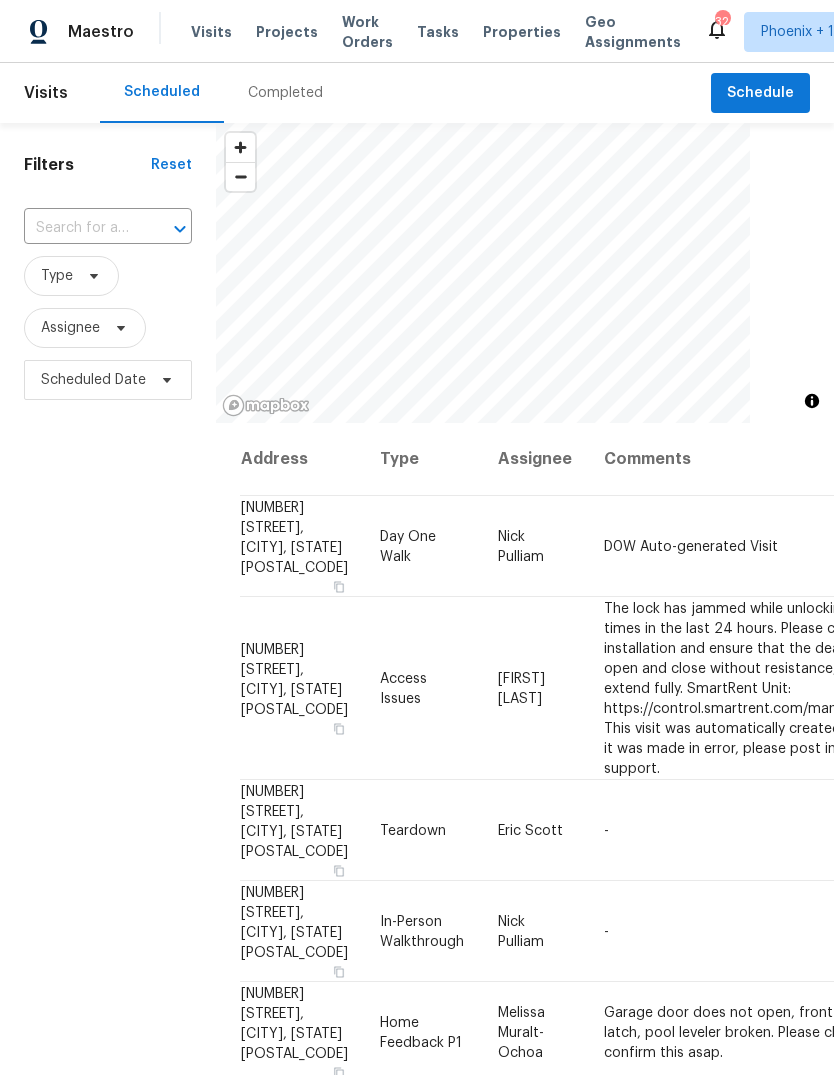 click at bounding box center [80, 228] 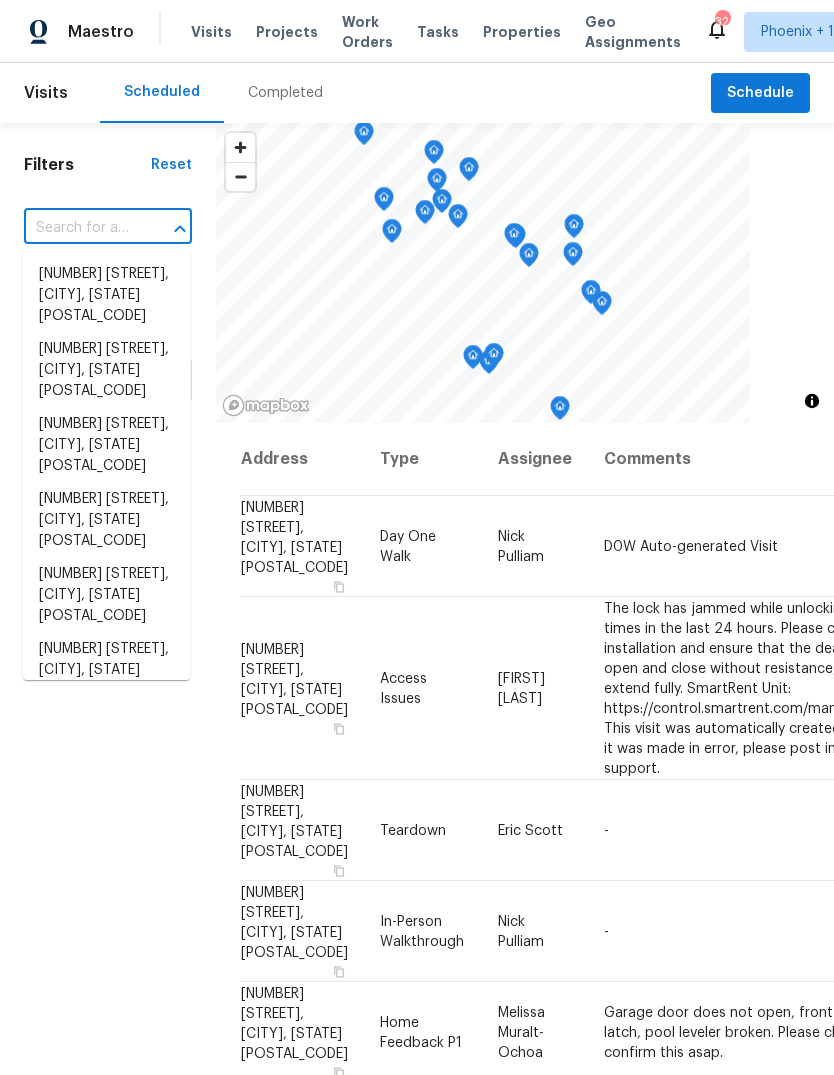 scroll, scrollTop: 0, scrollLeft: 0, axis: both 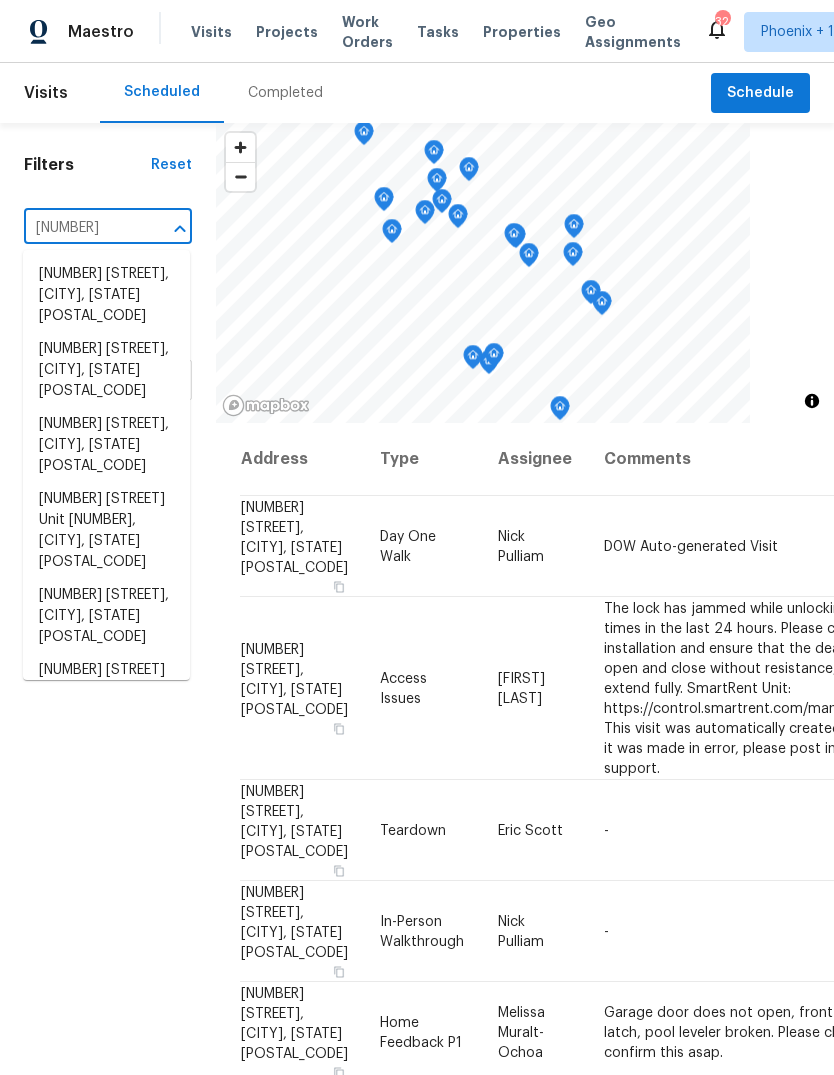 type on "[NUMBER]" 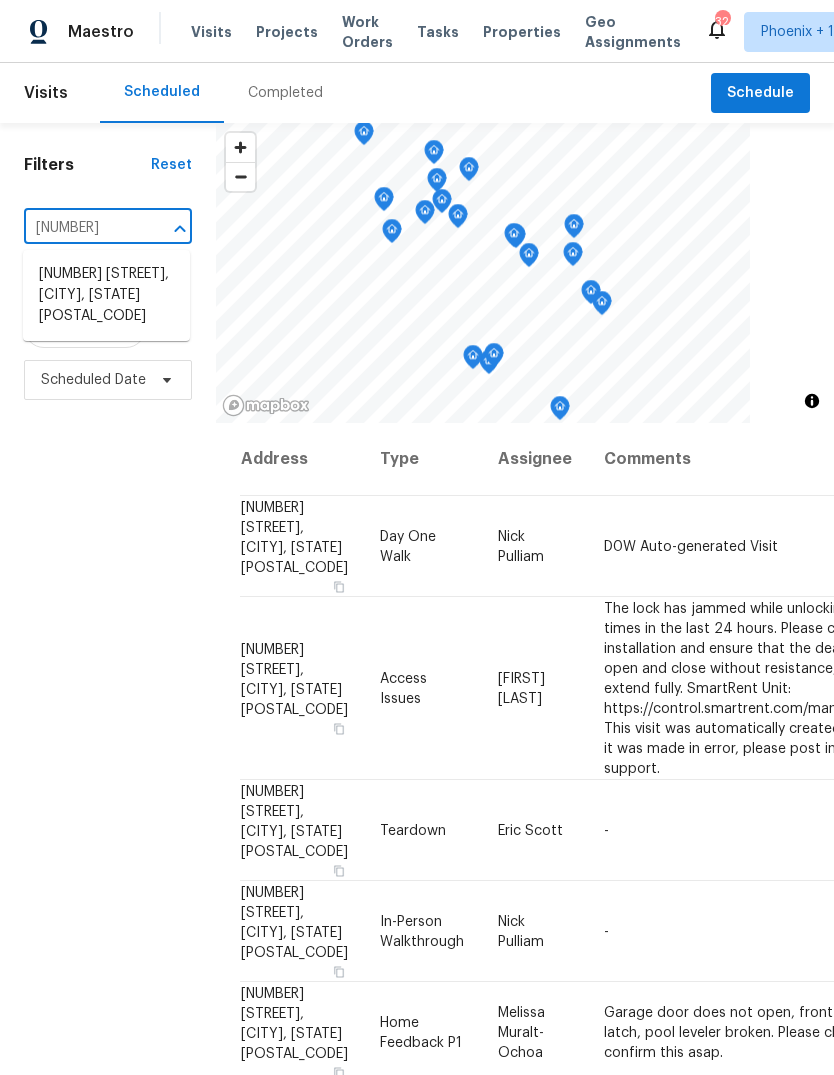 click on "[NUMBER] [STREET], [CITY], [STATE] [POSTAL_CODE]" at bounding box center [106, 295] 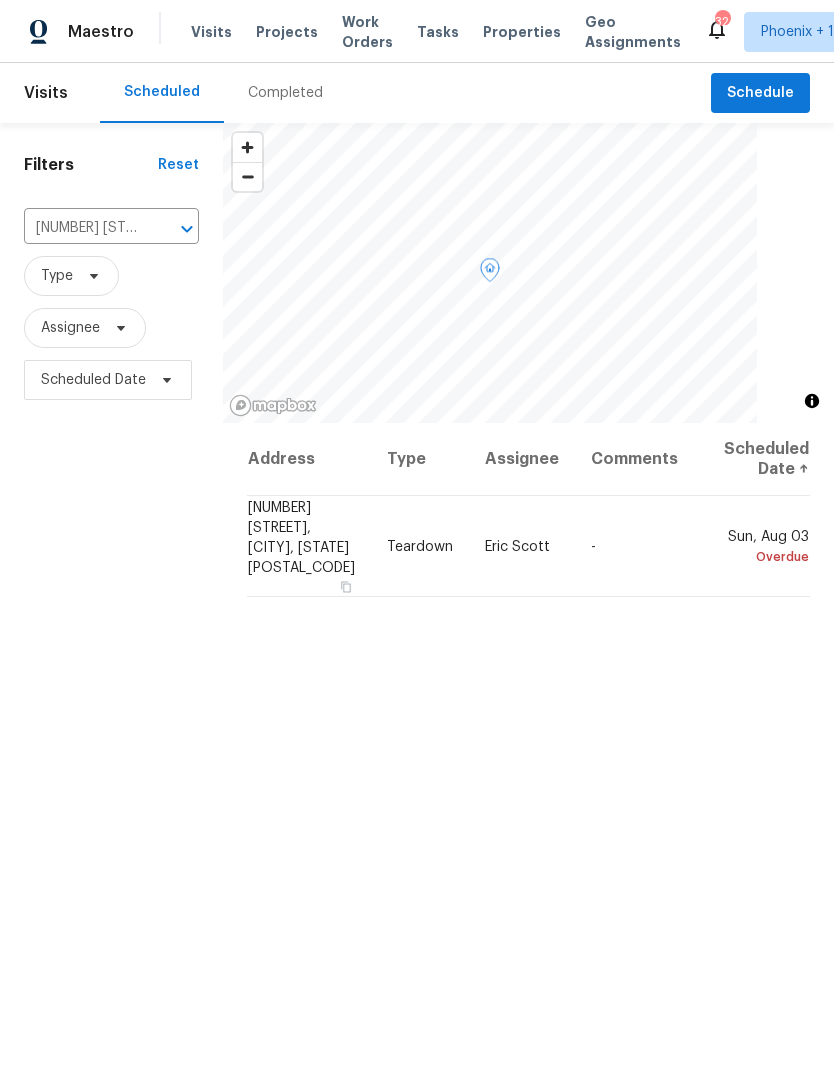 click 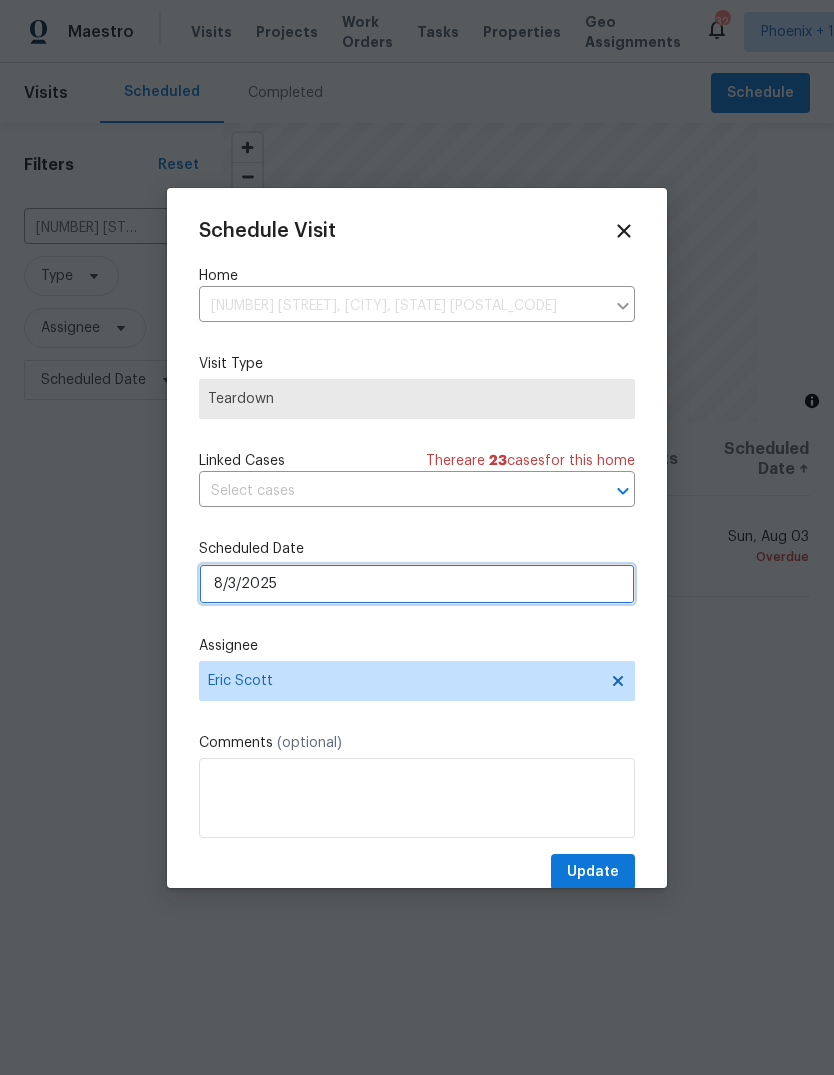 click on "8/3/2025" at bounding box center (417, 584) 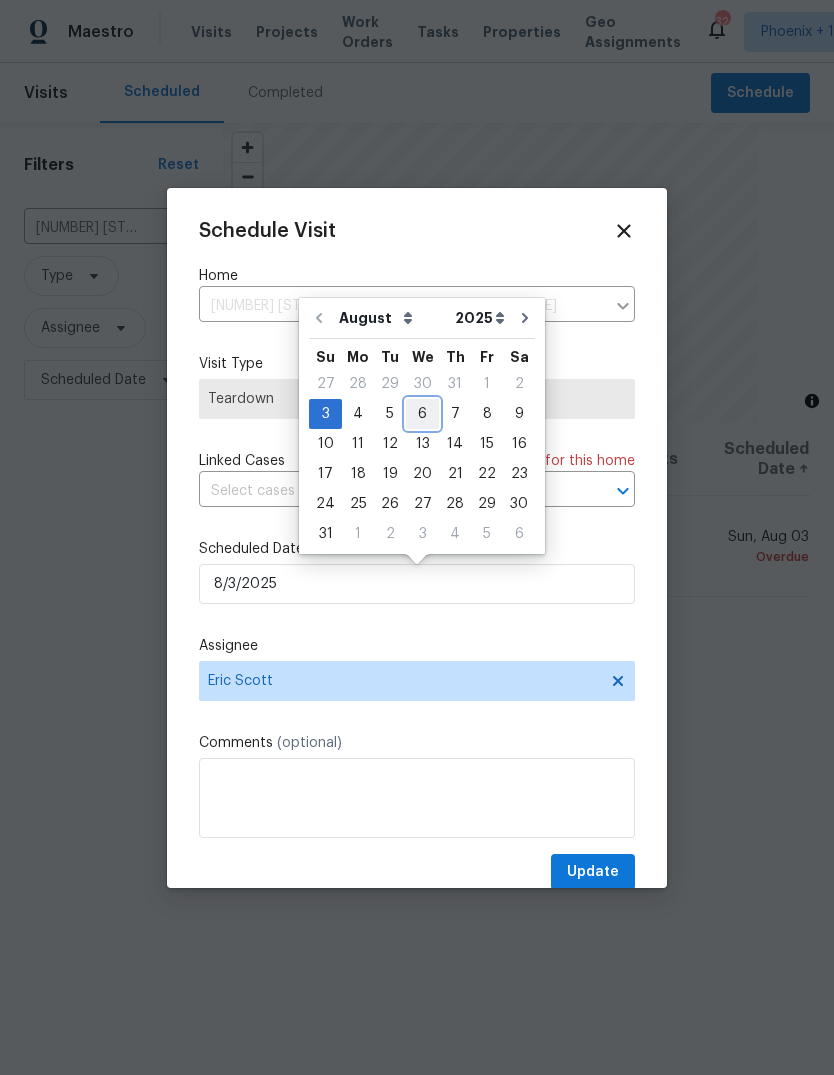 click on "6" at bounding box center (422, 414) 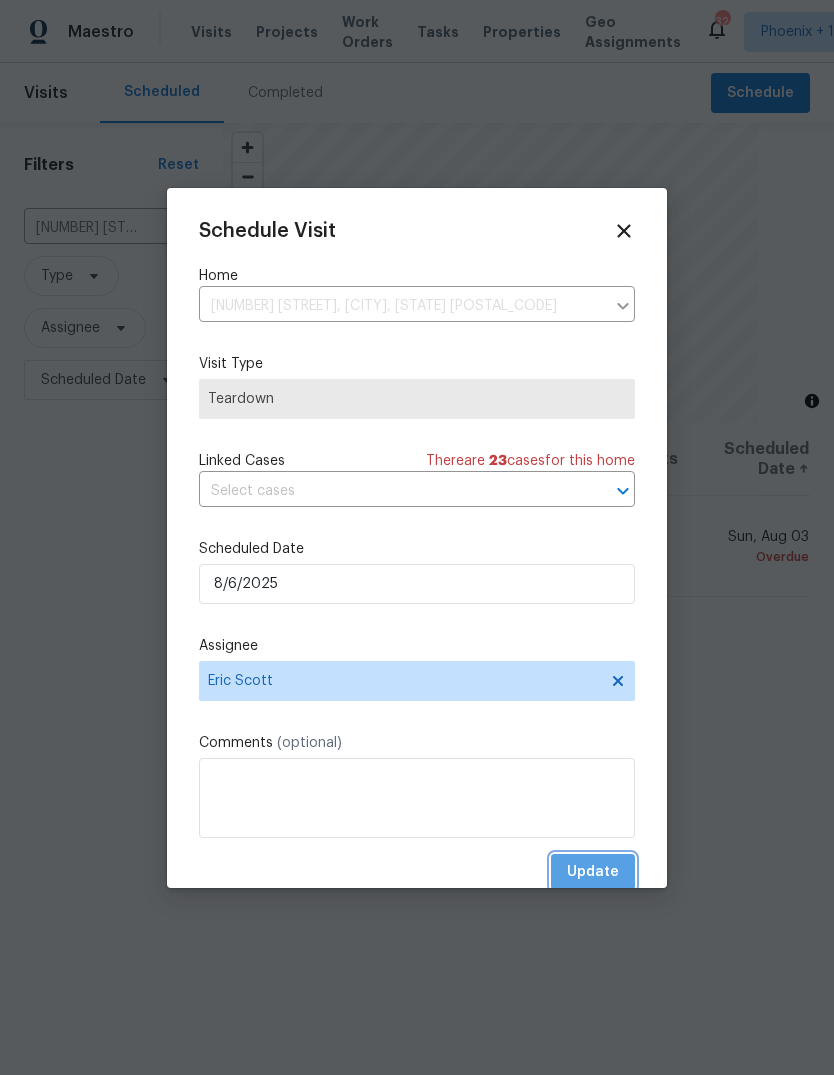 click on "Update" at bounding box center [593, 872] 